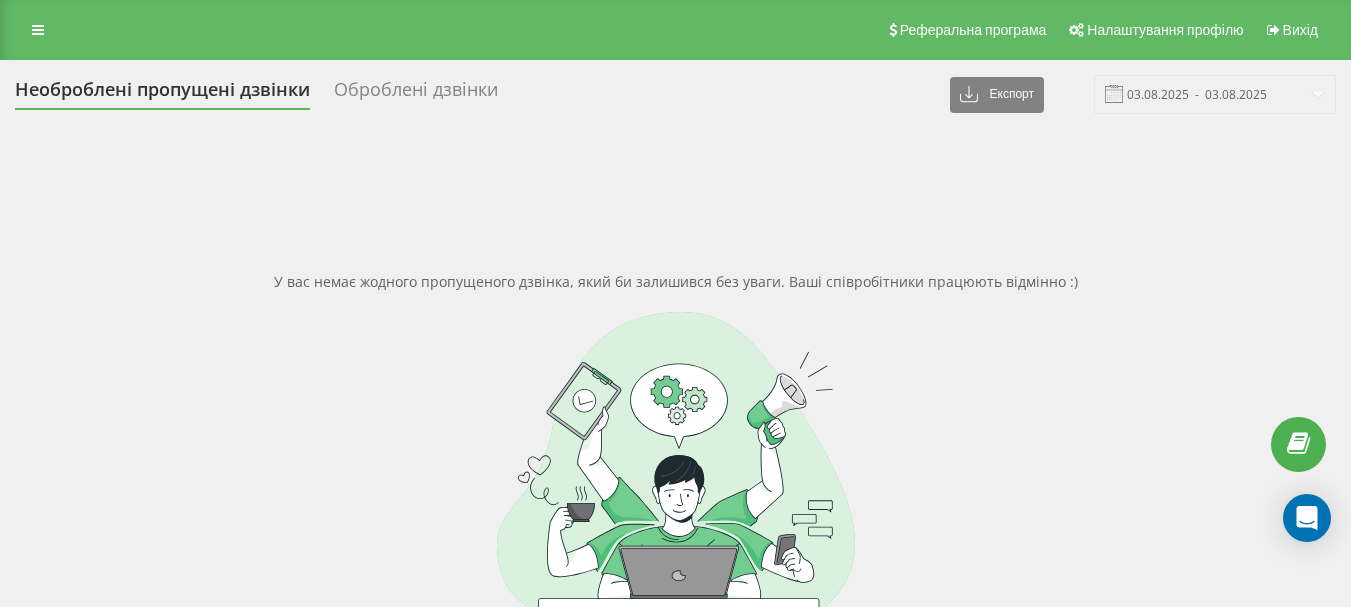 scroll, scrollTop: 0, scrollLeft: 0, axis: both 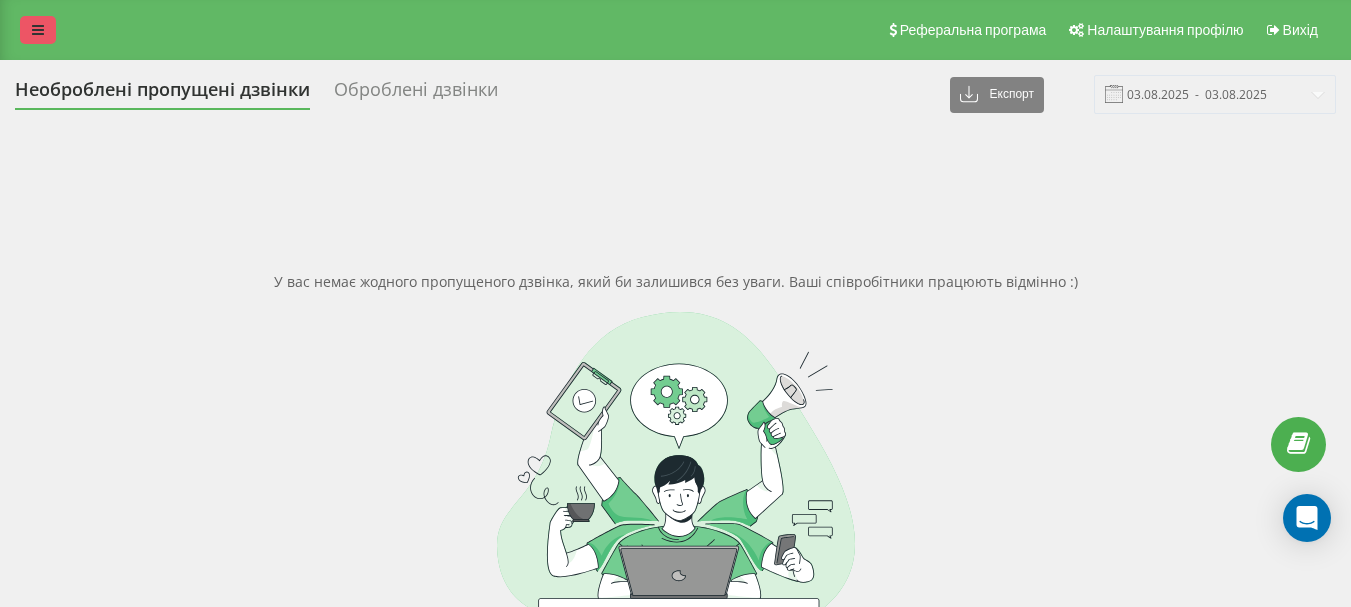 click at bounding box center [38, 30] 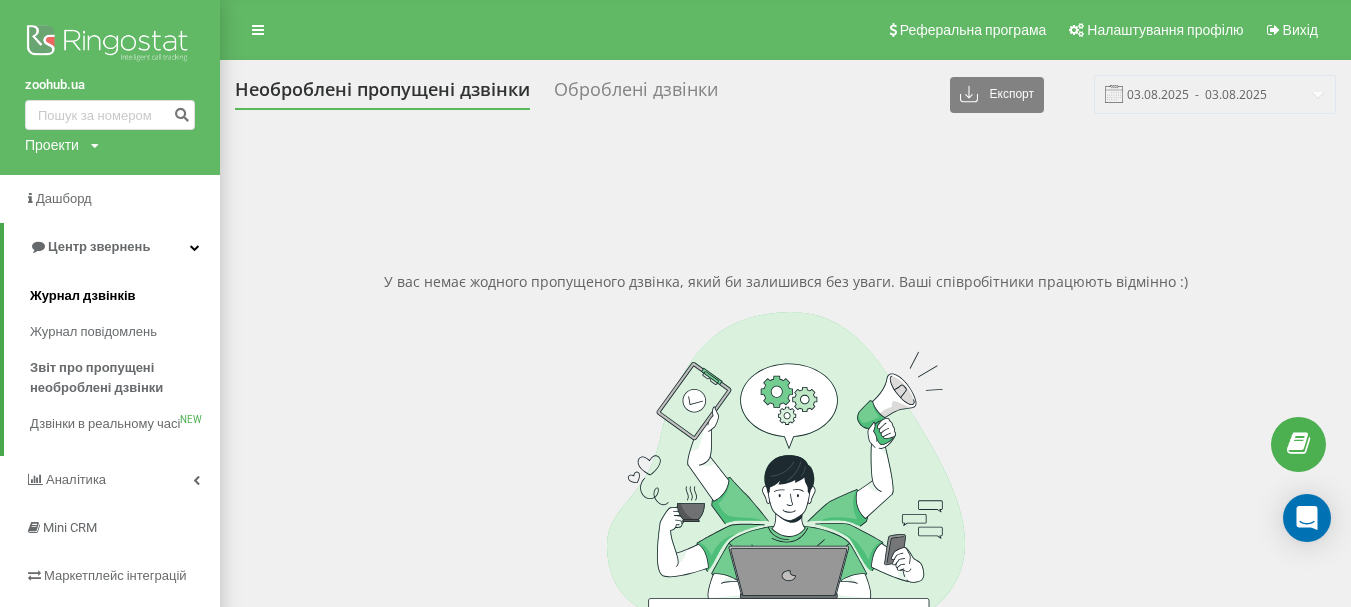 click on "Журнал дзвінків" at bounding box center (83, 296) 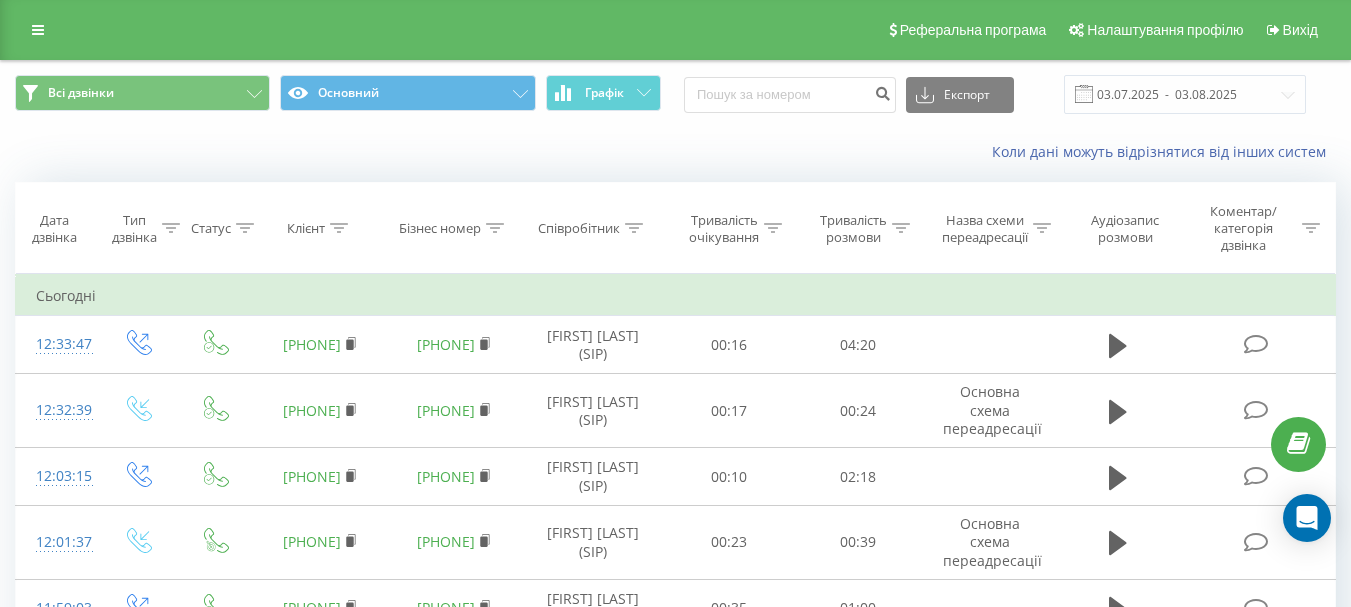 scroll, scrollTop: 0, scrollLeft: 0, axis: both 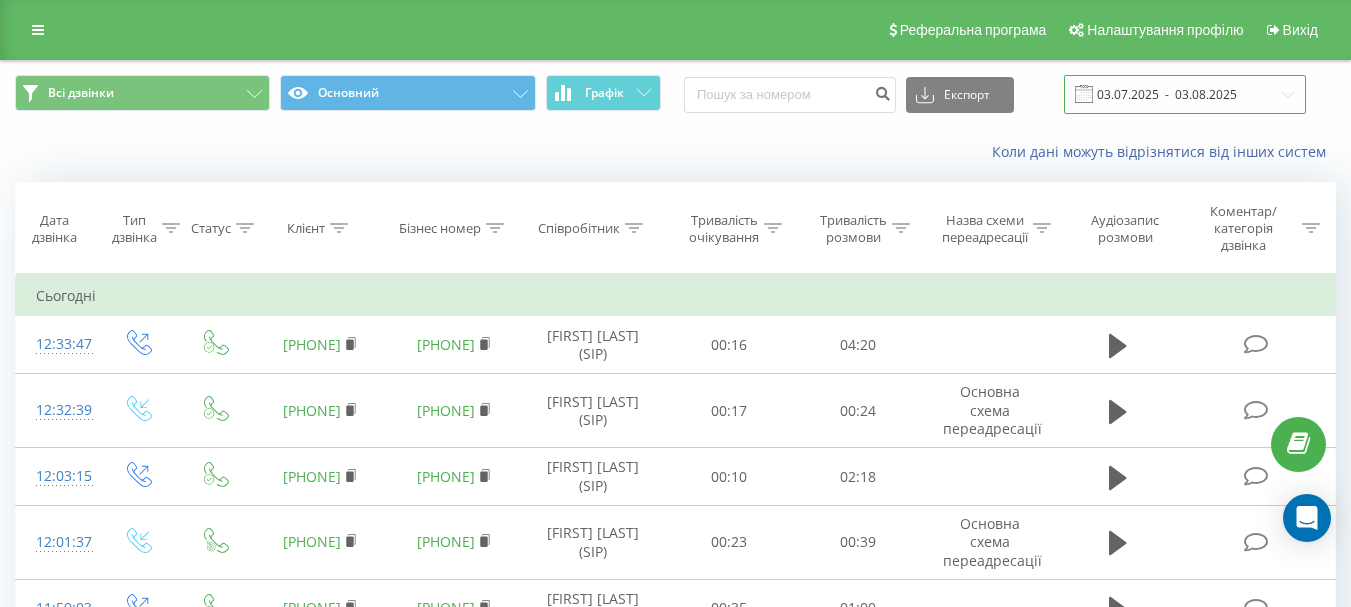 click on "03.07.2025  -  03.08.2025" at bounding box center [1185, 94] 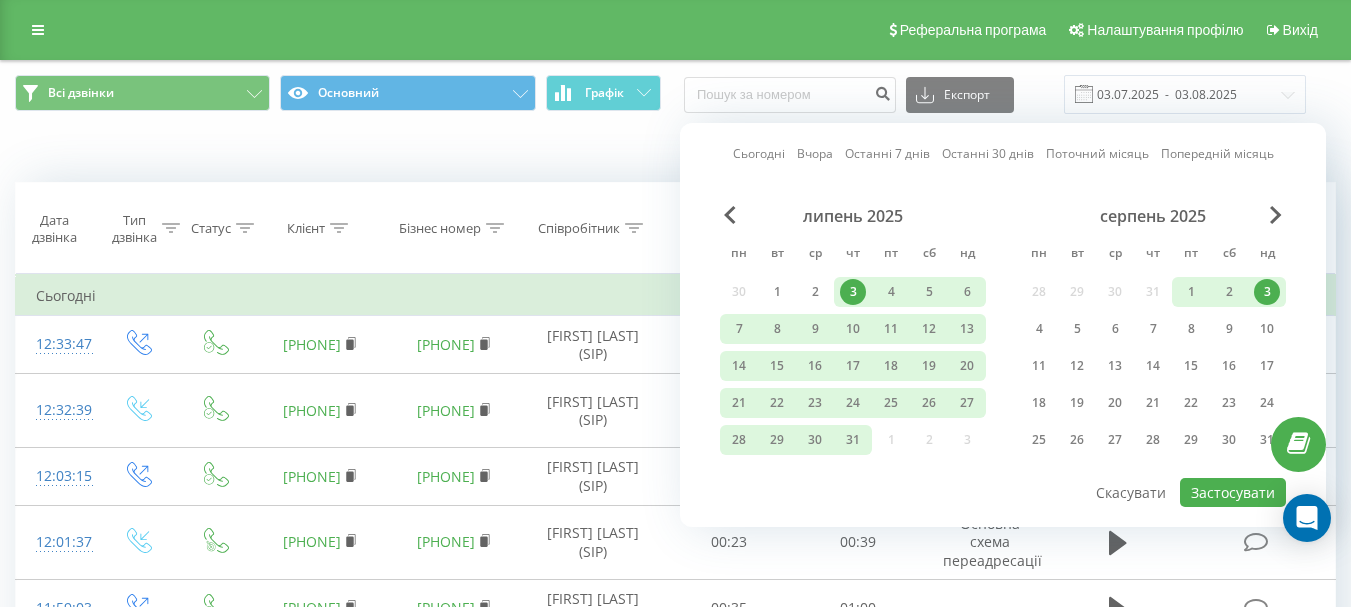click on "Сьогодні" at bounding box center [759, 153] 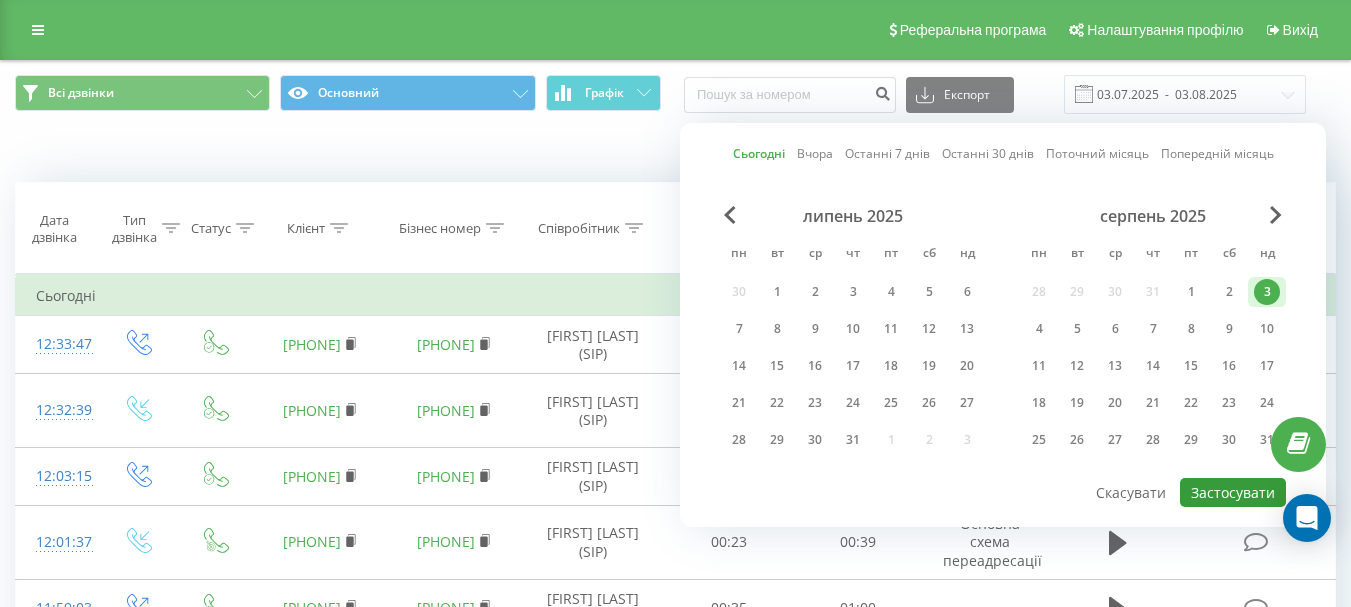 click on "Застосувати" at bounding box center [1233, 492] 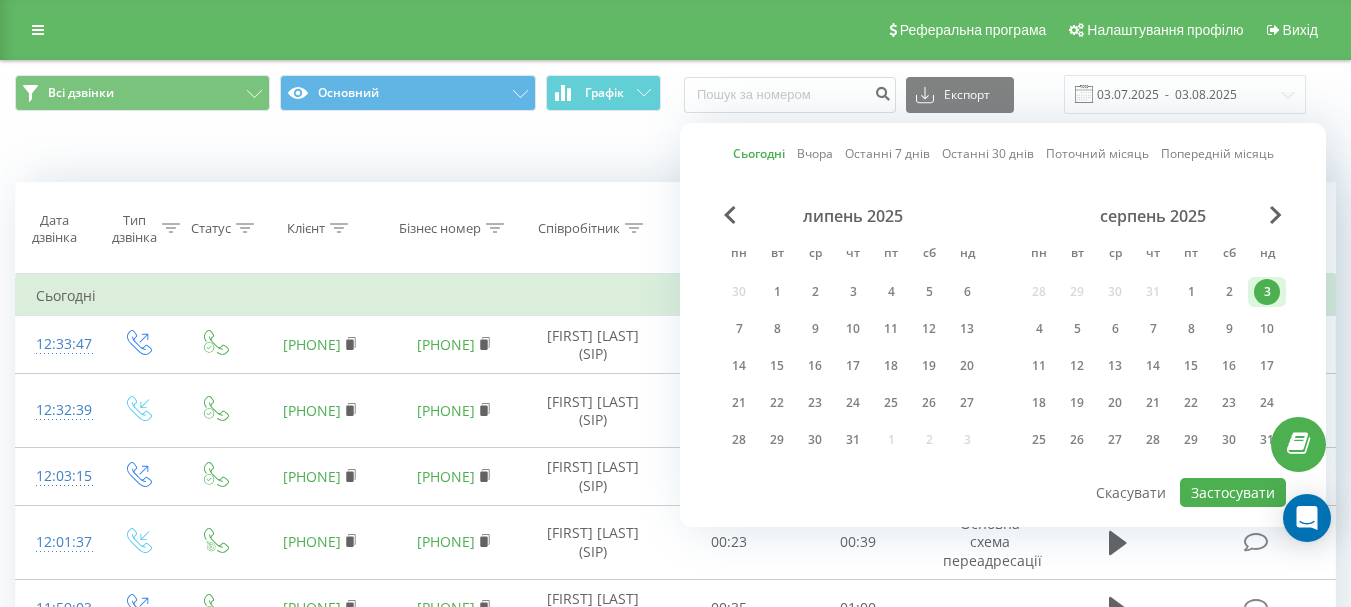 type on "03.08.2025  -  03.08.2025" 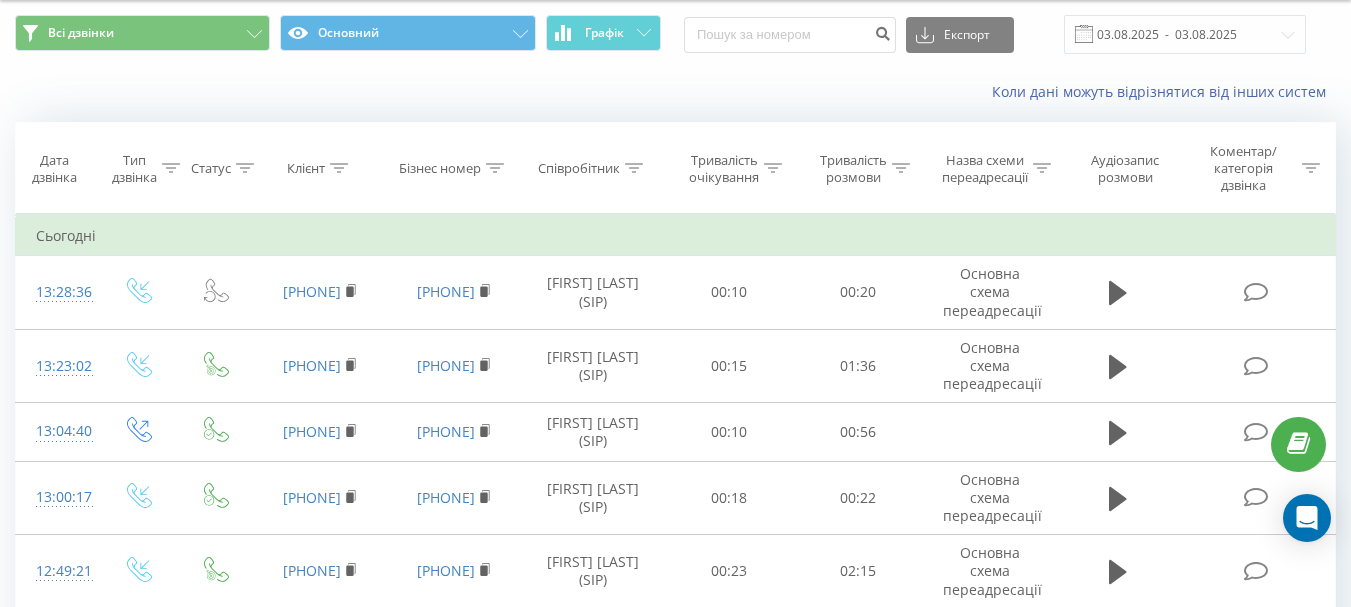 scroll, scrollTop: 0, scrollLeft: 0, axis: both 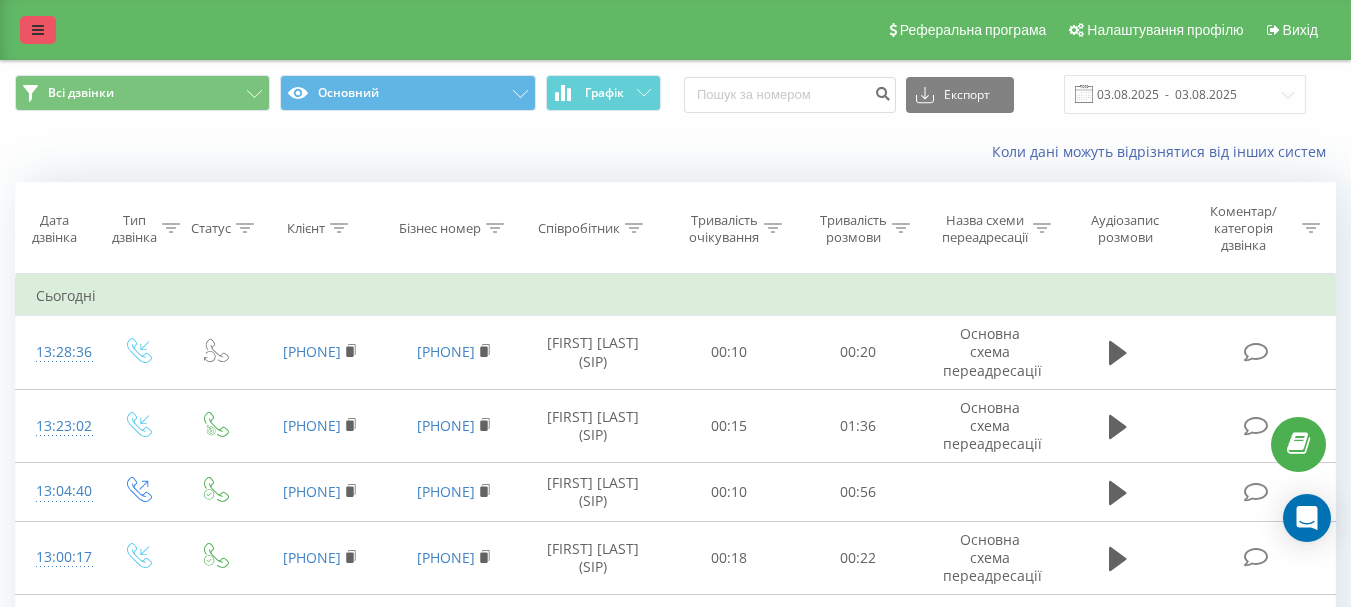 click at bounding box center [38, 30] 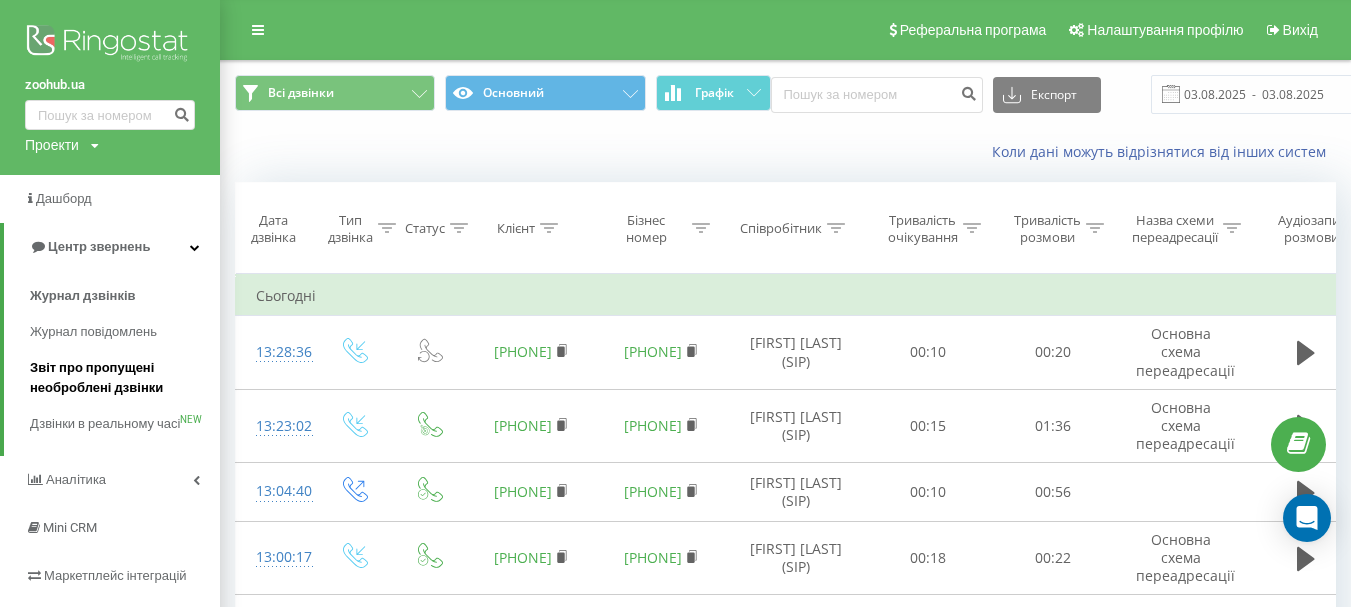 click on "Звіт про пропущені необроблені дзвінки" at bounding box center [120, 378] 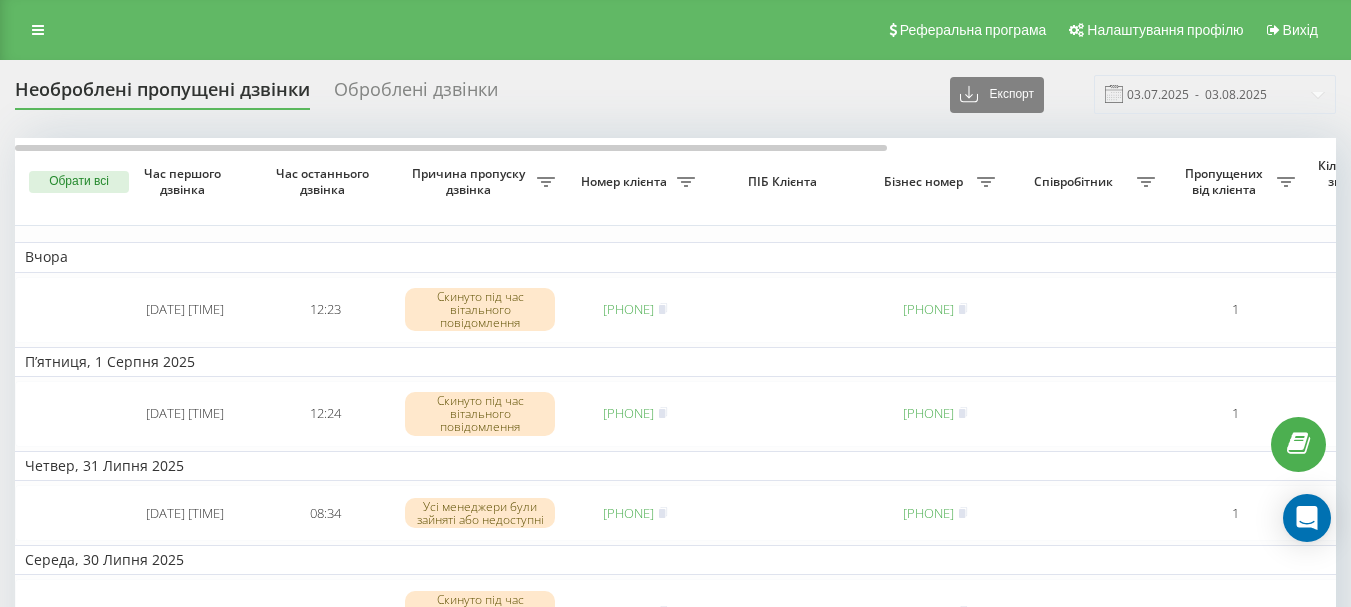 scroll, scrollTop: 0, scrollLeft: 0, axis: both 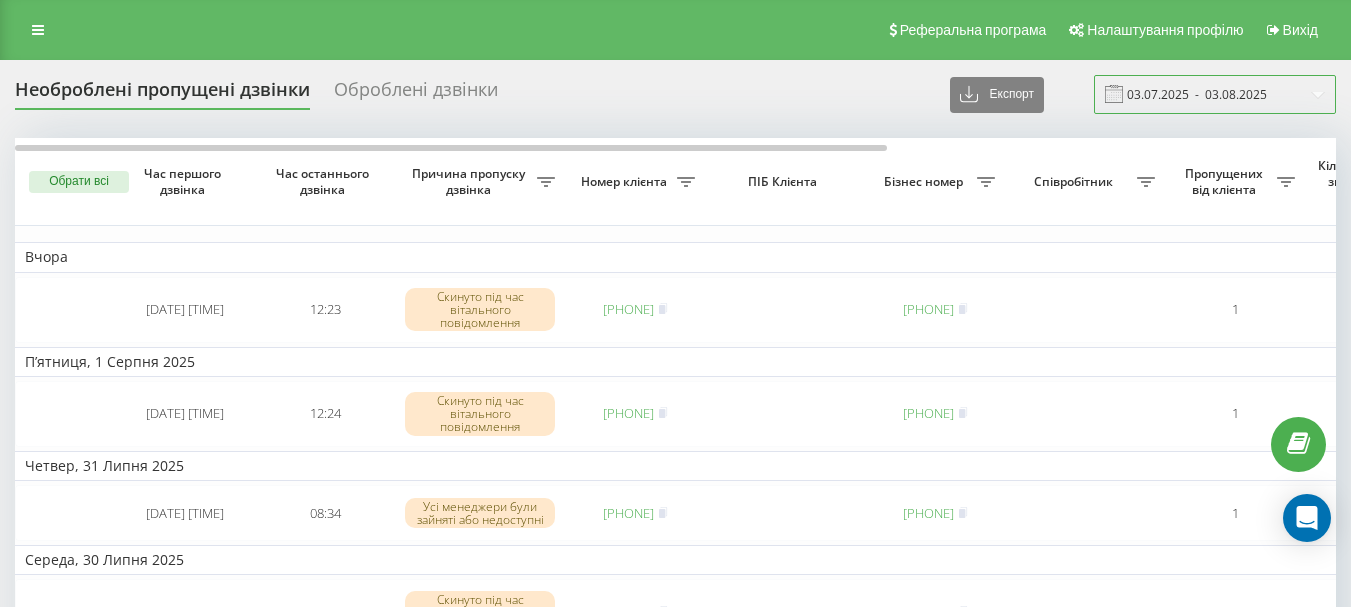 click on "03.07.2025  -  03.08.2025" at bounding box center (1215, 94) 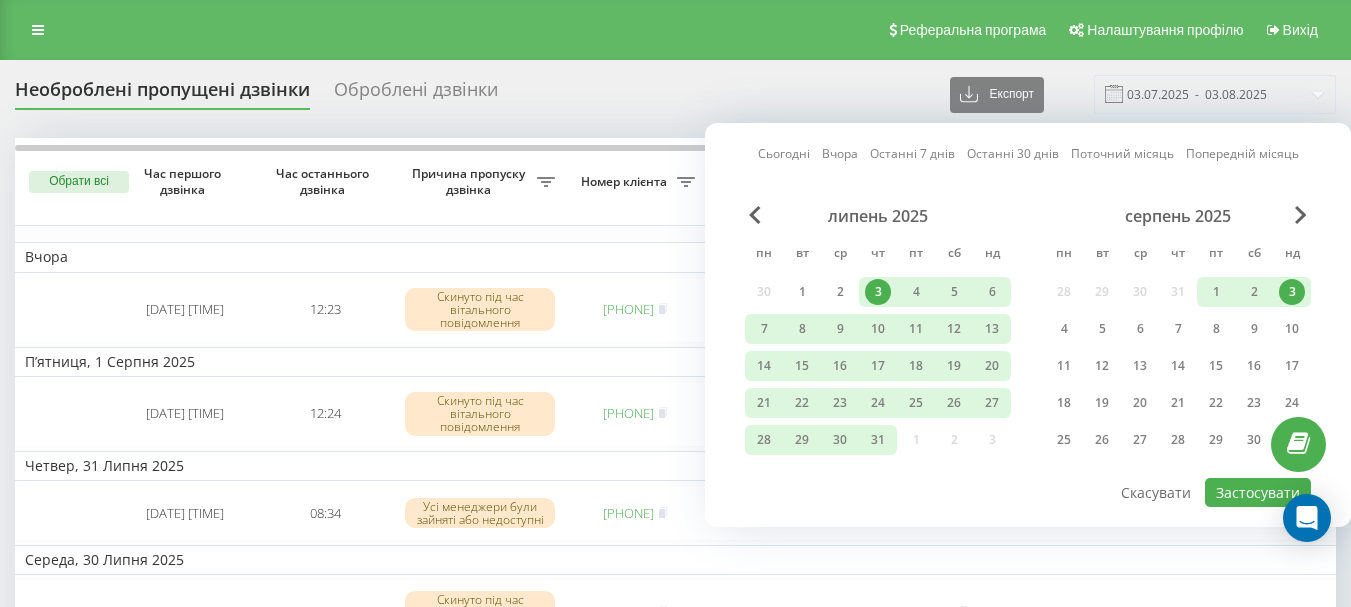 click on "Сьогодні" at bounding box center (784, 153) 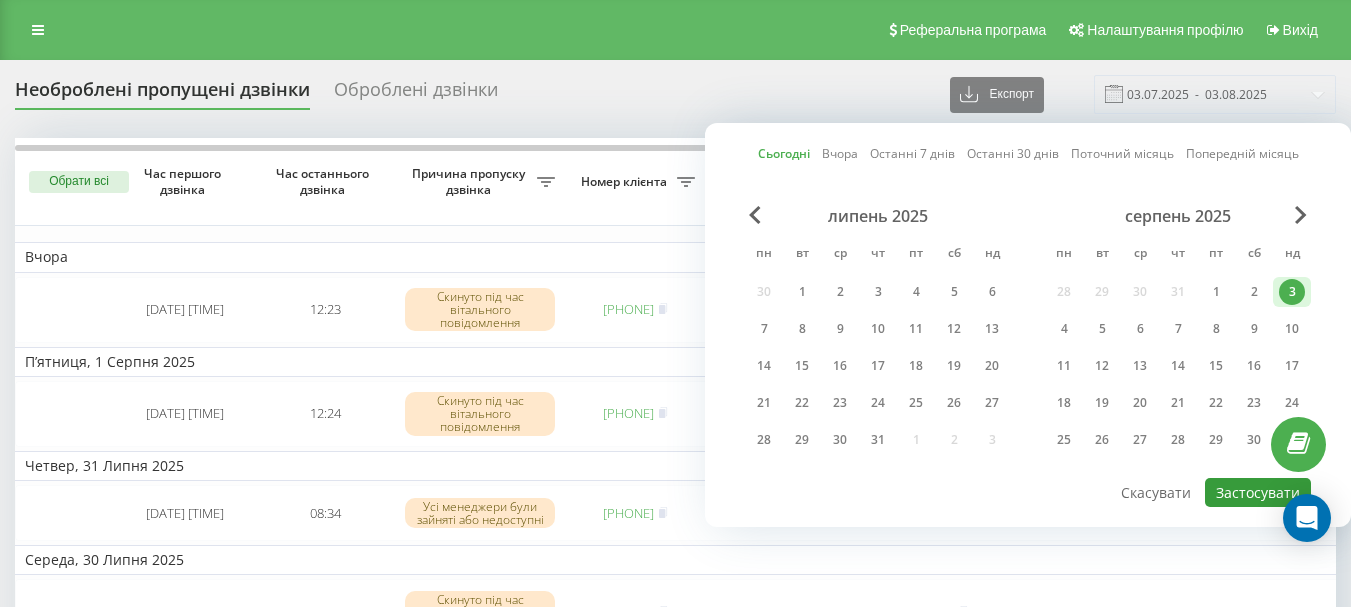 drag, startPoint x: 1251, startPoint y: 488, endPoint x: 1068, endPoint y: 452, distance: 186.50737 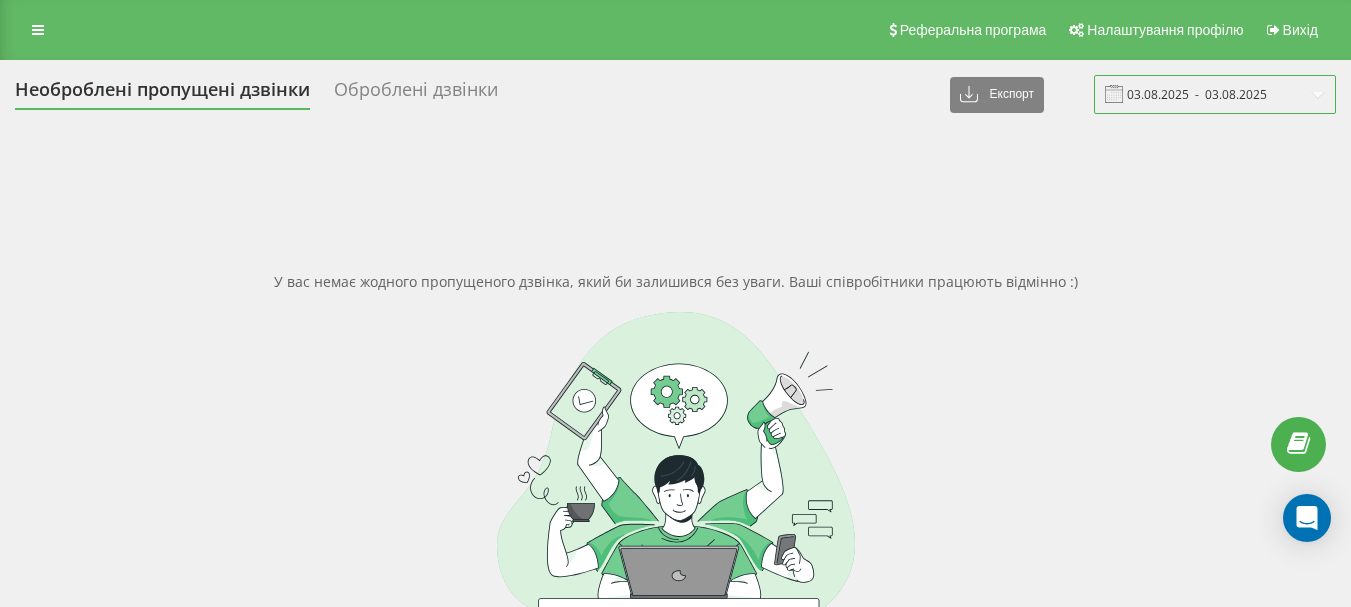 click on "03.08.2025  -  03.08.2025" at bounding box center (1215, 94) 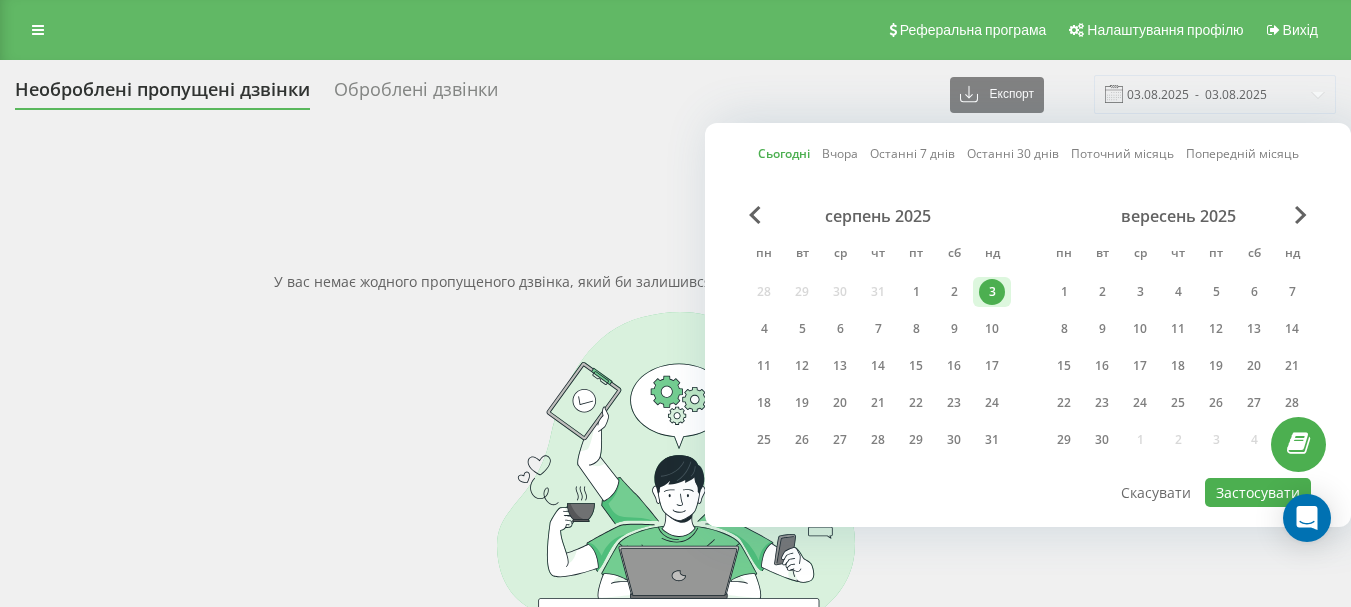 click on "Вчора" at bounding box center [840, 153] 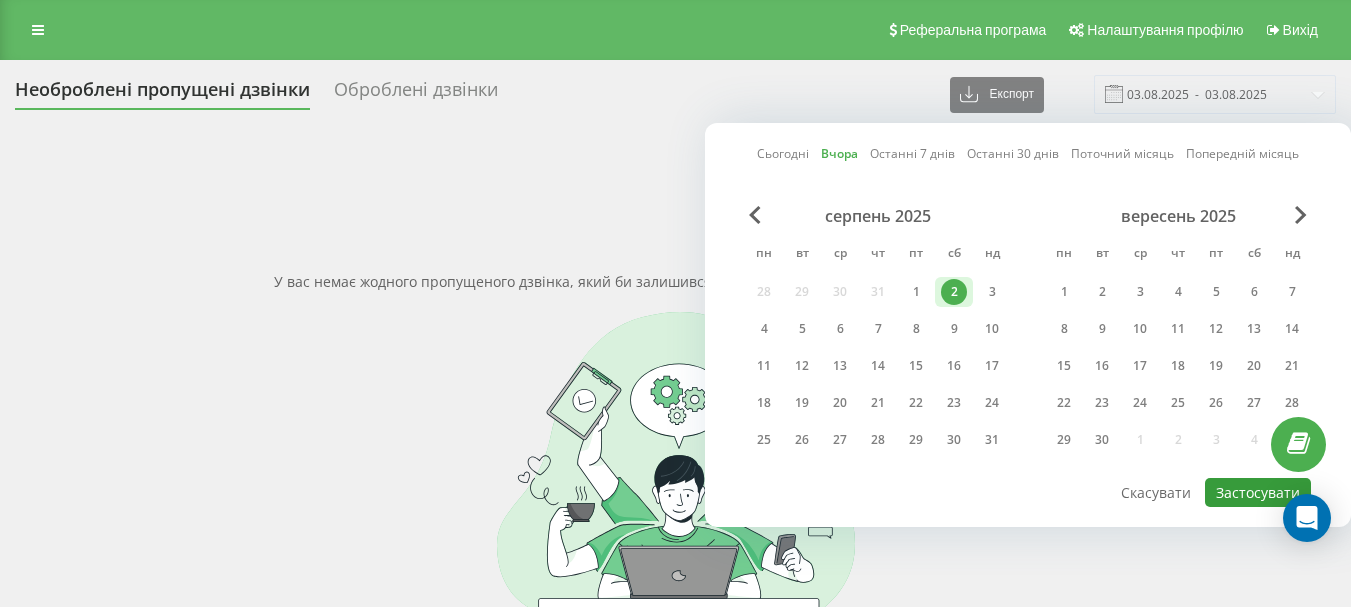 click on "Застосувати" at bounding box center (1258, 492) 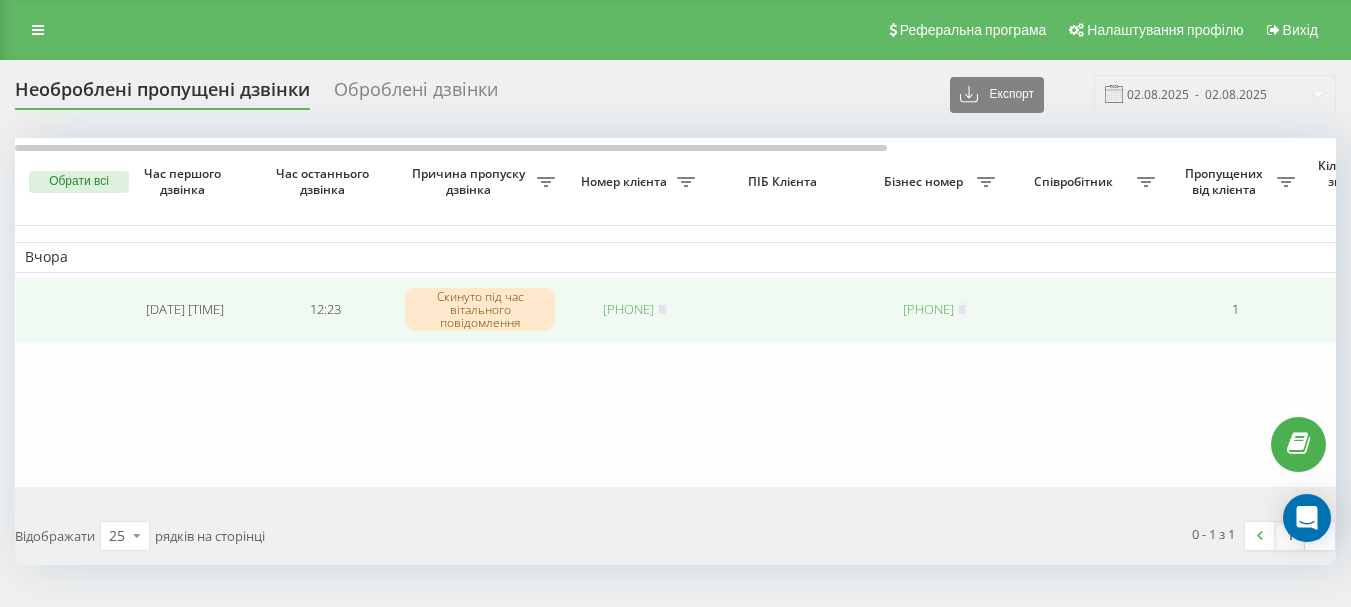 click on "1" at bounding box center (1235, 310) 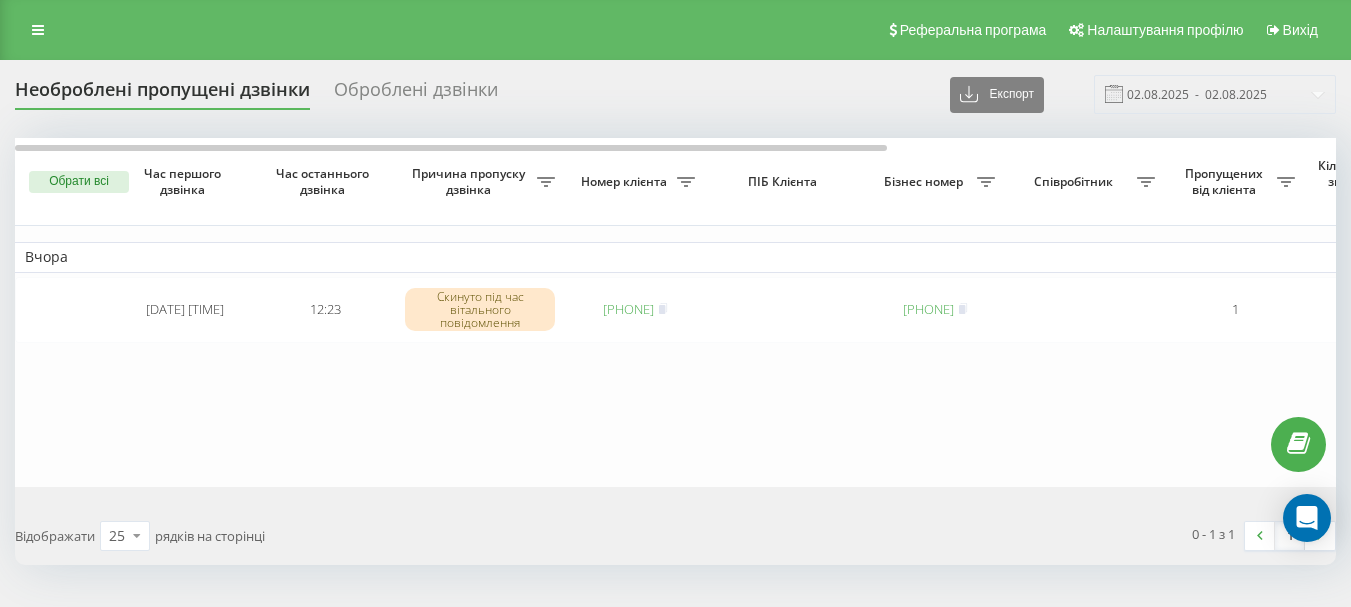 click on "Вчора 2025-08-02 12:23:03 12:23 Скинуто під час вітального повідомлення 380505479811 380503762315 1 2 день тому Основна схема переадресації Обробити Не вдалося зв'язатися Зв'язався з клієнтом за допомогою іншого каналу Клієнт передзвонив сам з іншого номера Інший варіант" at bounding box center [1015, 312] 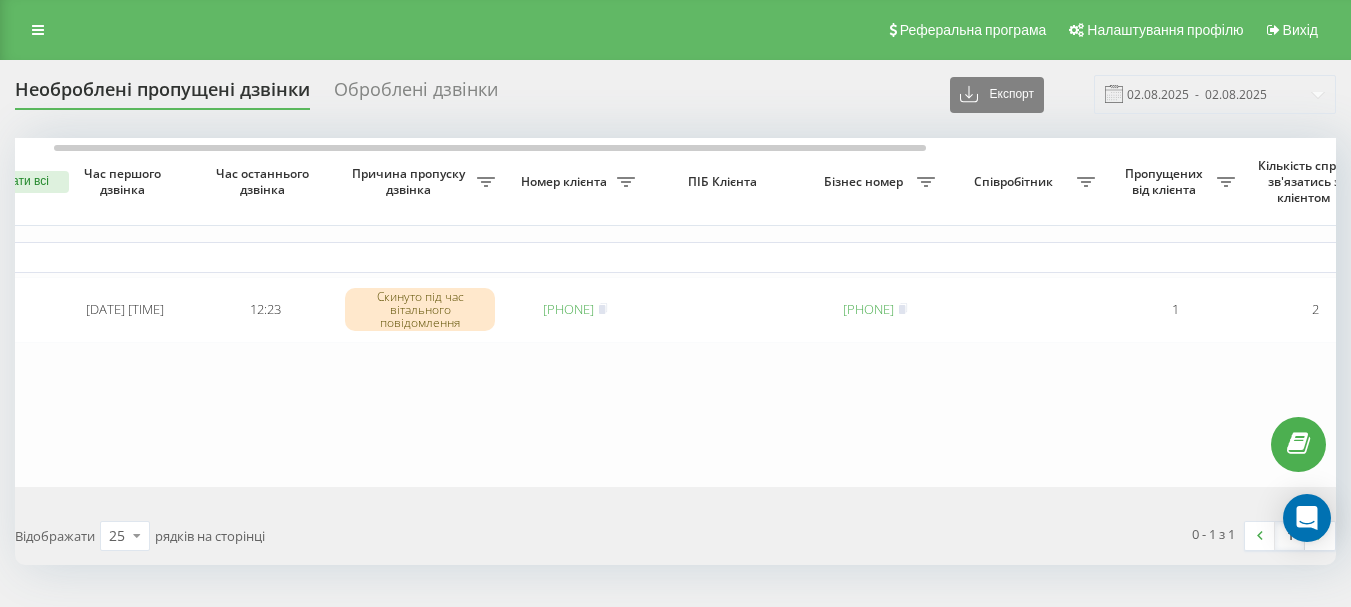 scroll, scrollTop: 0, scrollLeft: 90, axis: horizontal 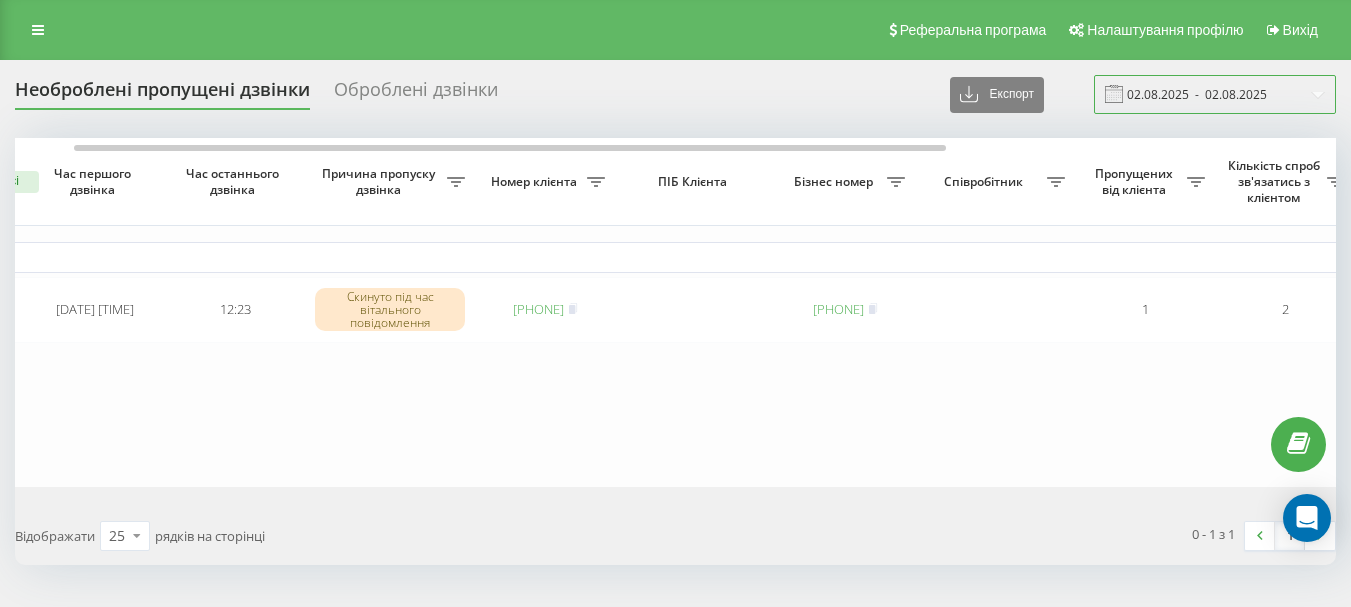 click on "02.08.2025  -  02.08.2025" at bounding box center [1215, 94] 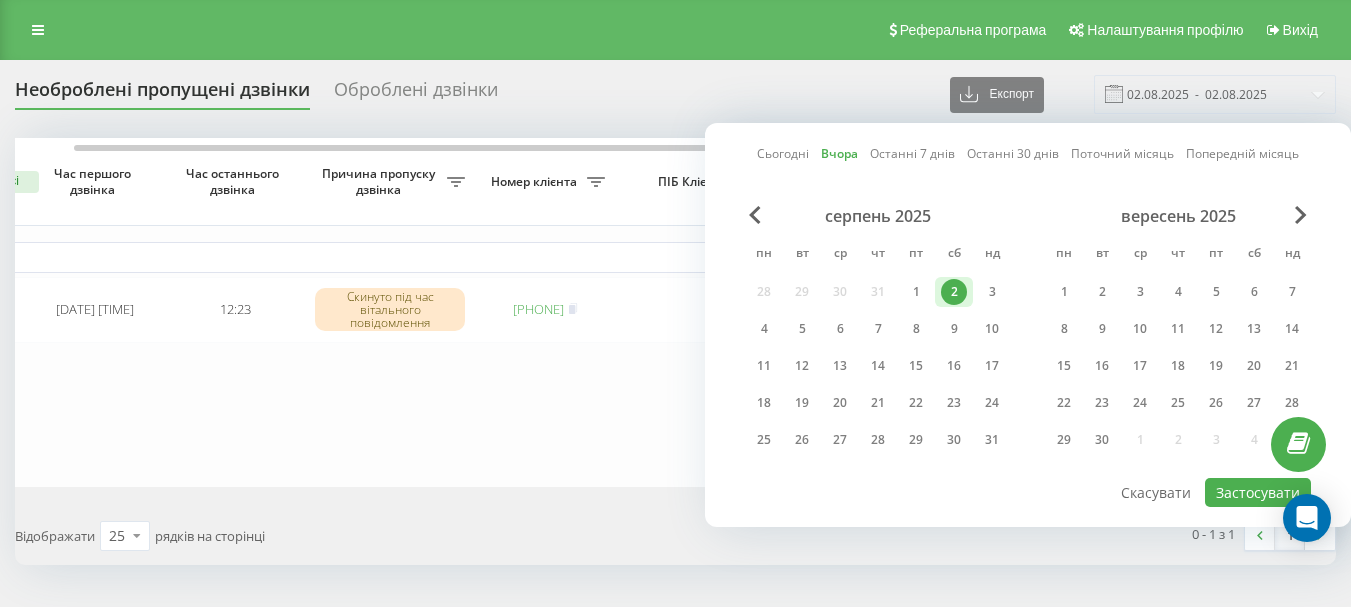click on "Сьогодні" at bounding box center [783, 153] 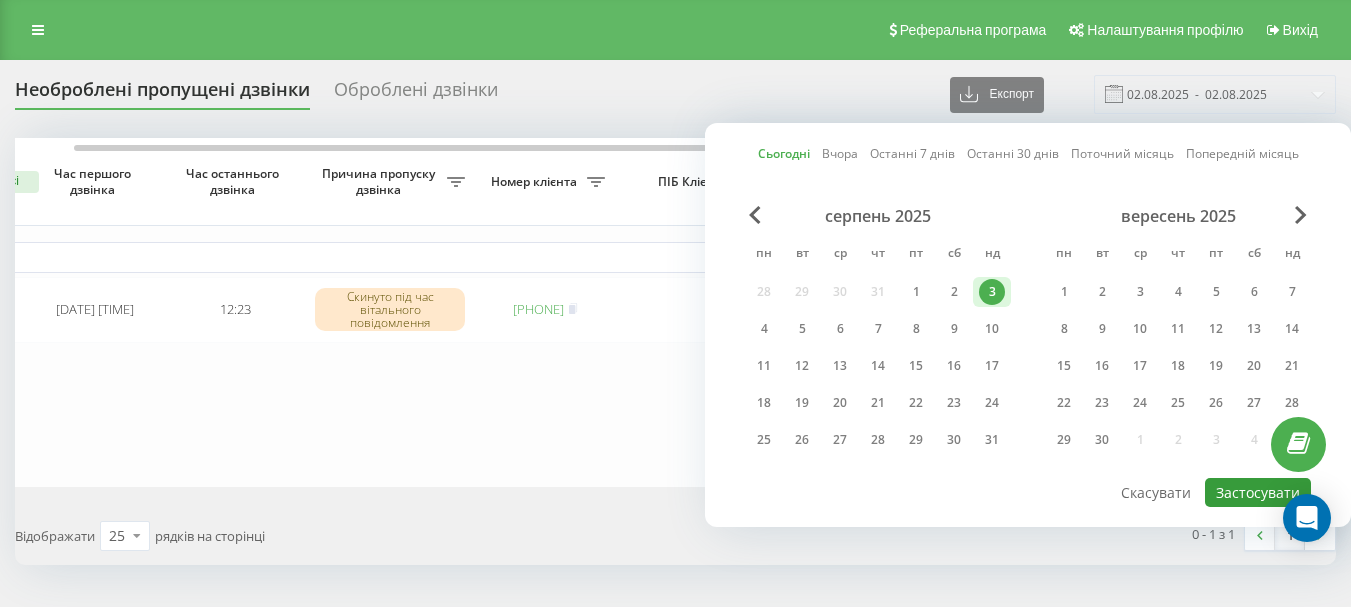 click on "Застосувати" at bounding box center (1258, 492) 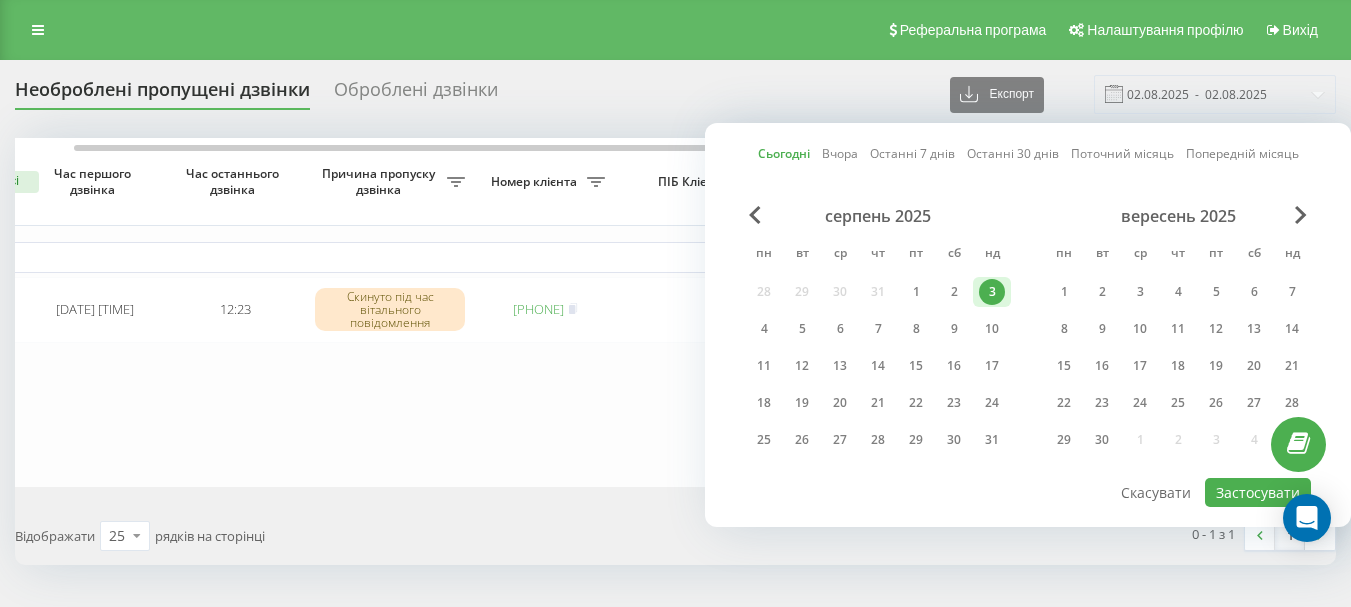 type on "03.08.2025  -  03.08.2025" 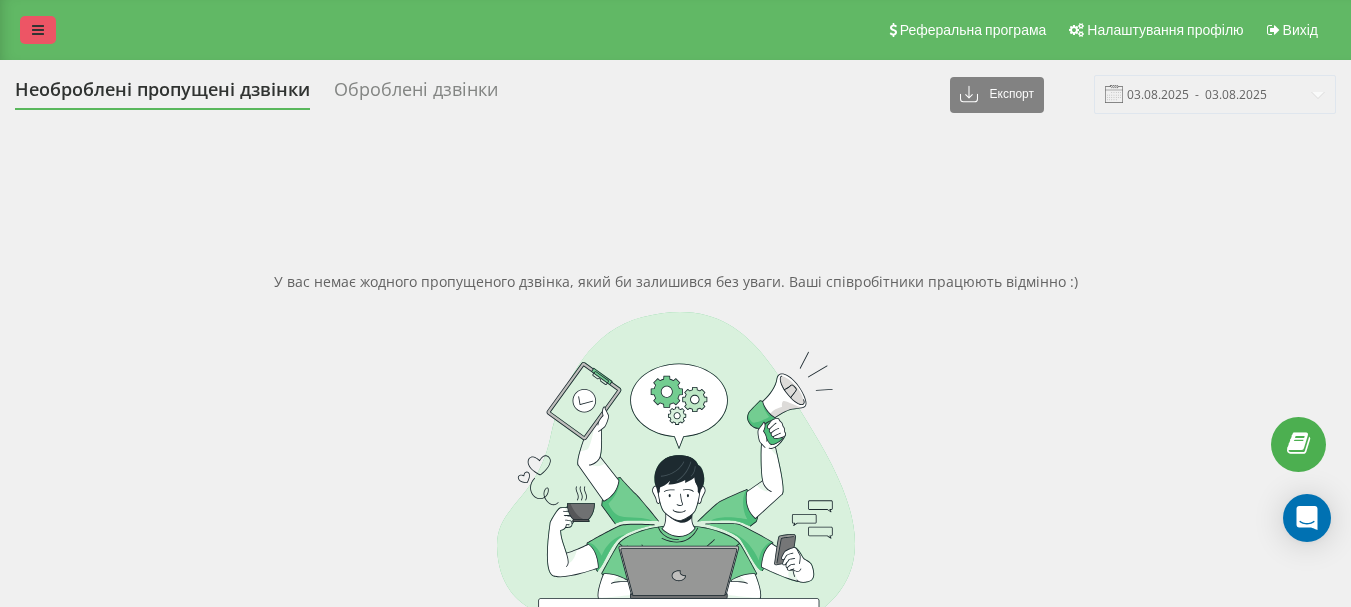click at bounding box center (38, 30) 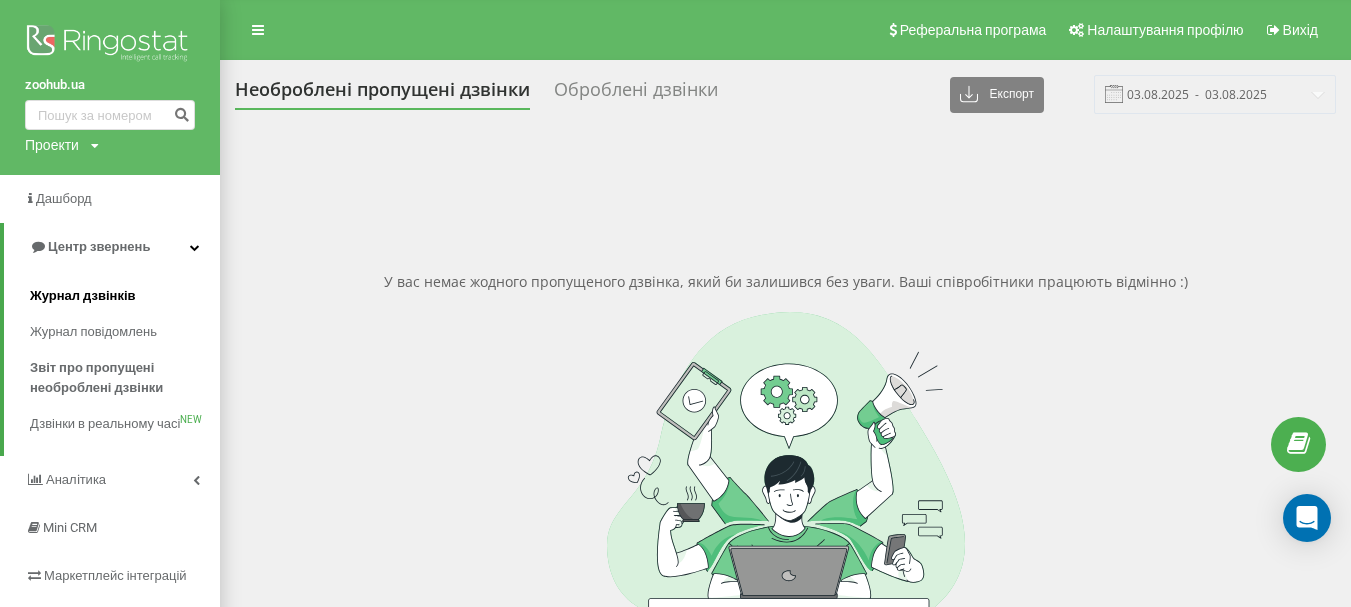 click on "Журнал дзвінків" at bounding box center (125, 296) 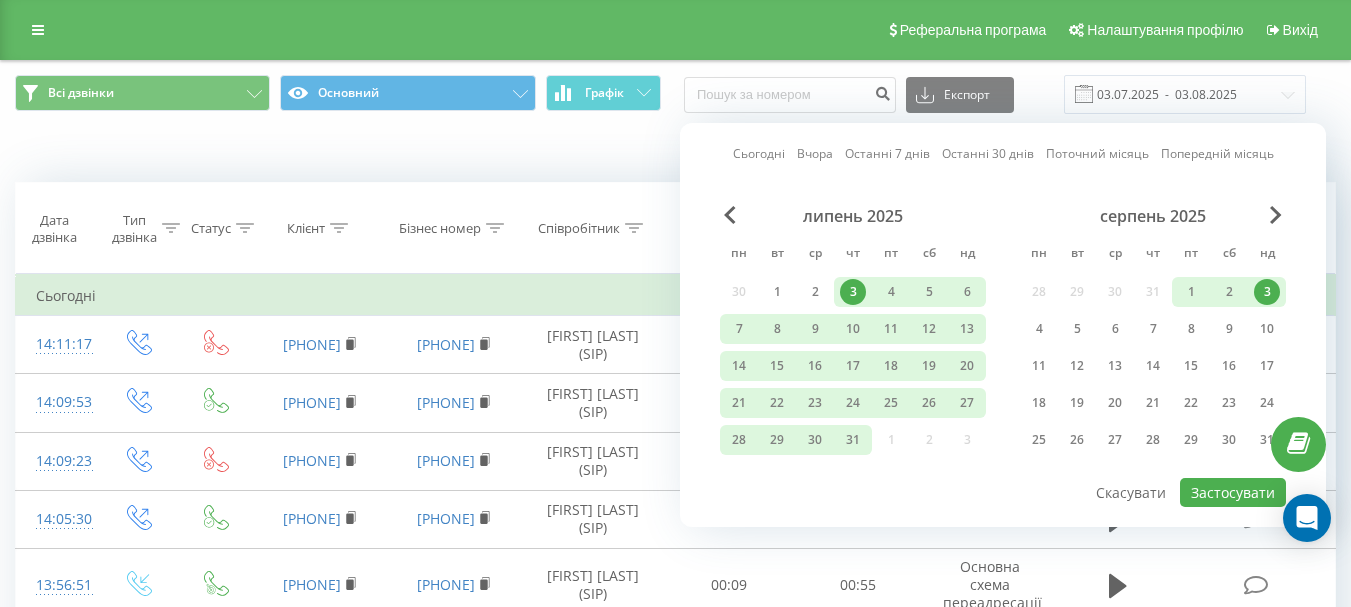 scroll, scrollTop: 0, scrollLeft: 0, axis: both 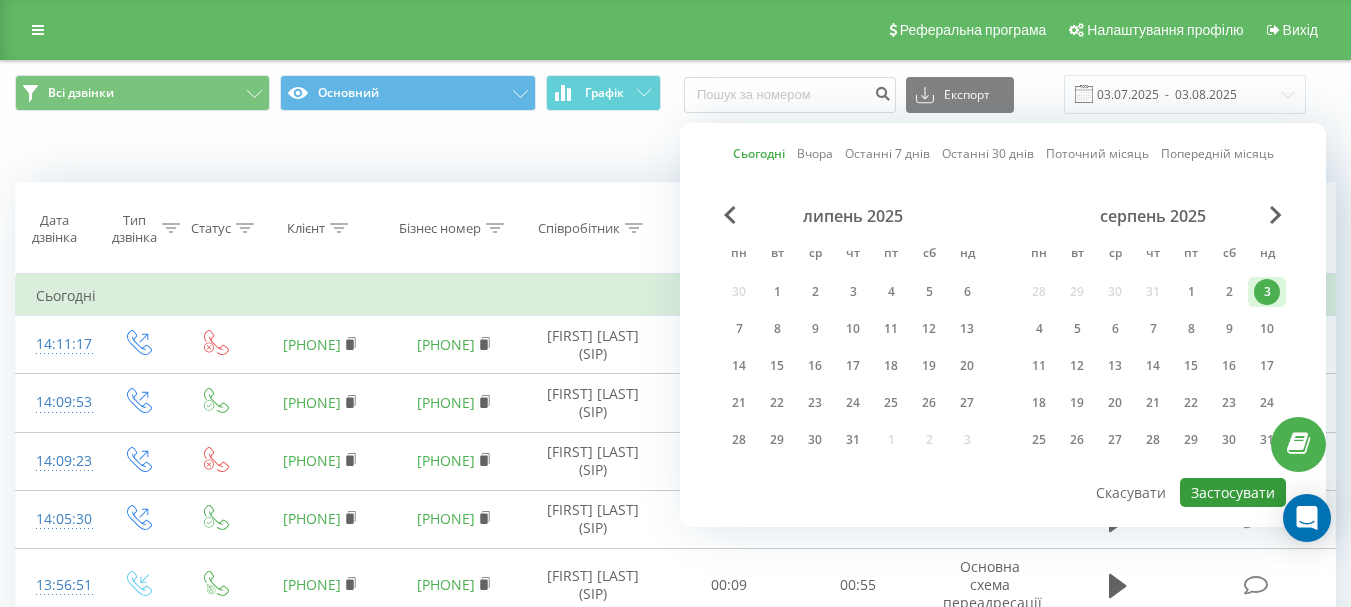 click on "Застосувати" at bounding box center [1233, 492] 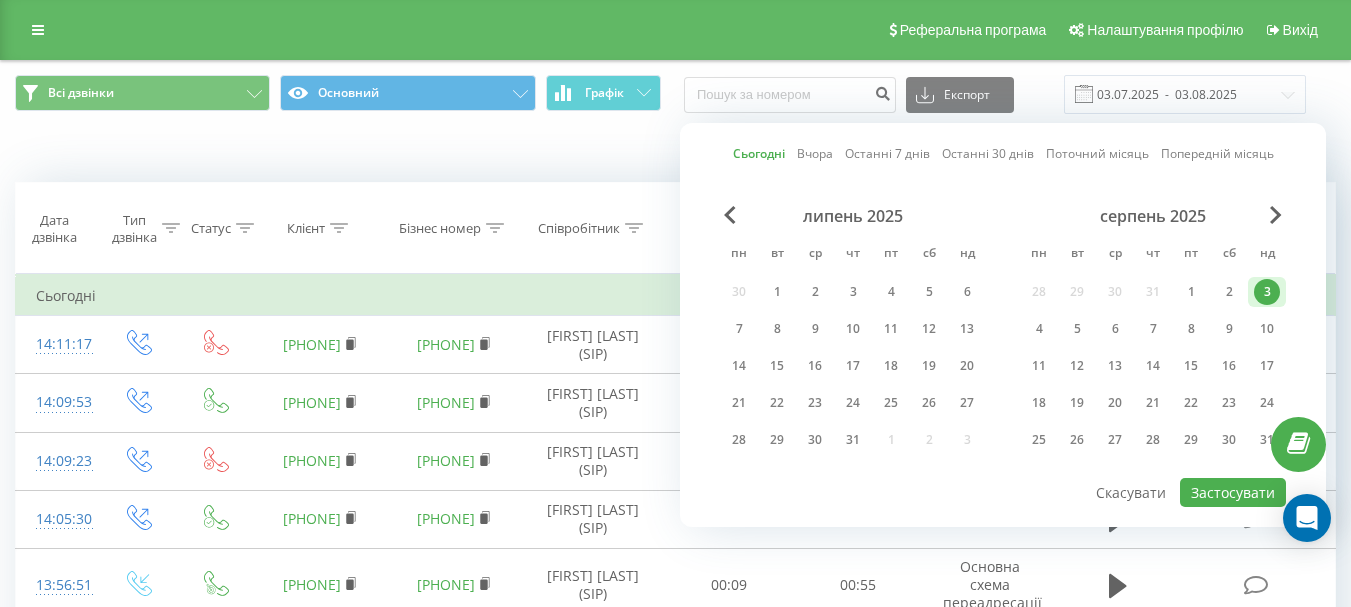 type on "03.08.2025  -  03.08.2025" 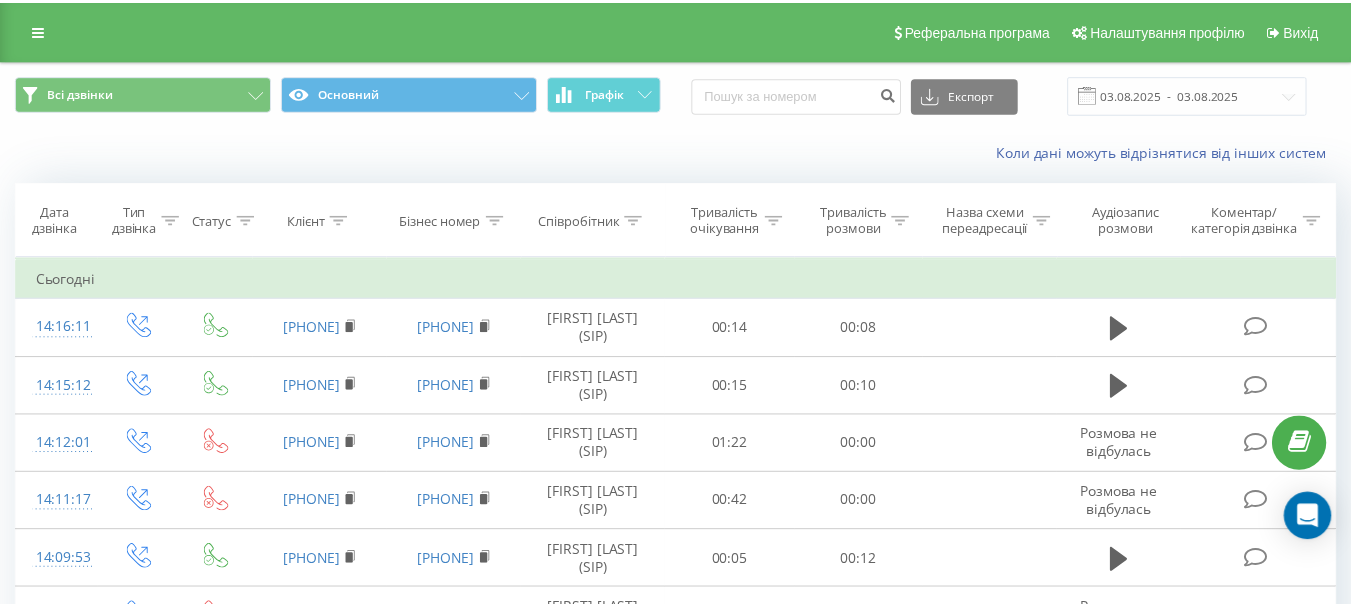 scroll, scrollTop: 0, scrollLeft: 0, axis: both 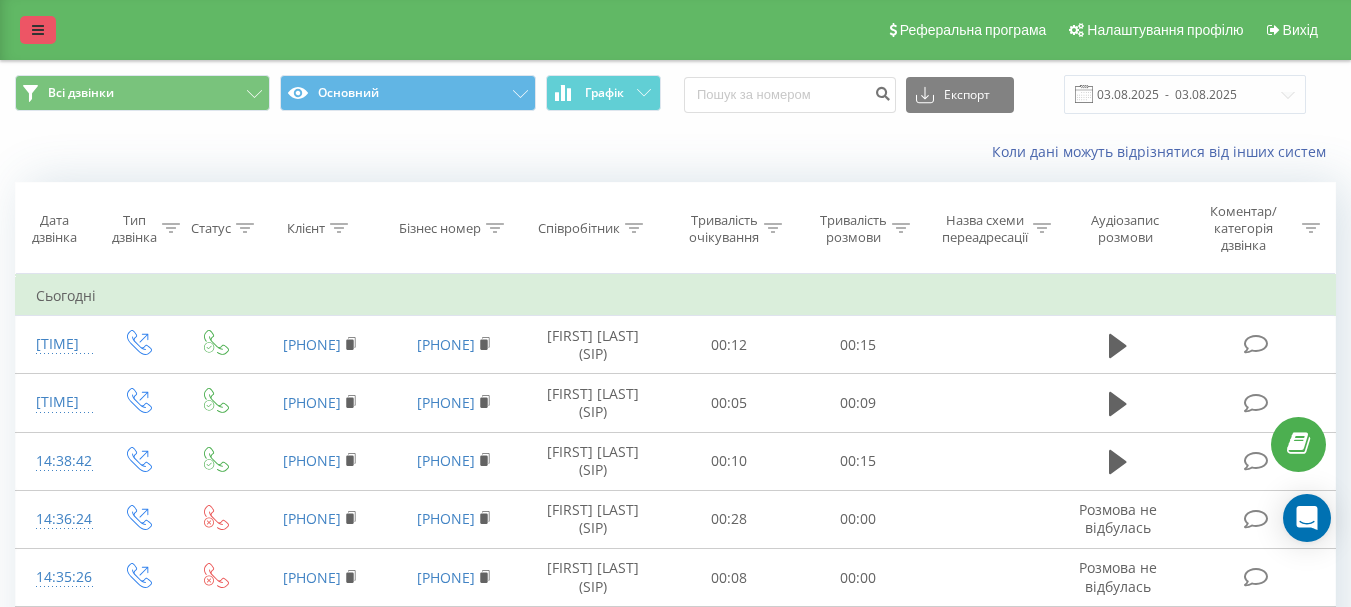 click at bounding box center (38, 30) 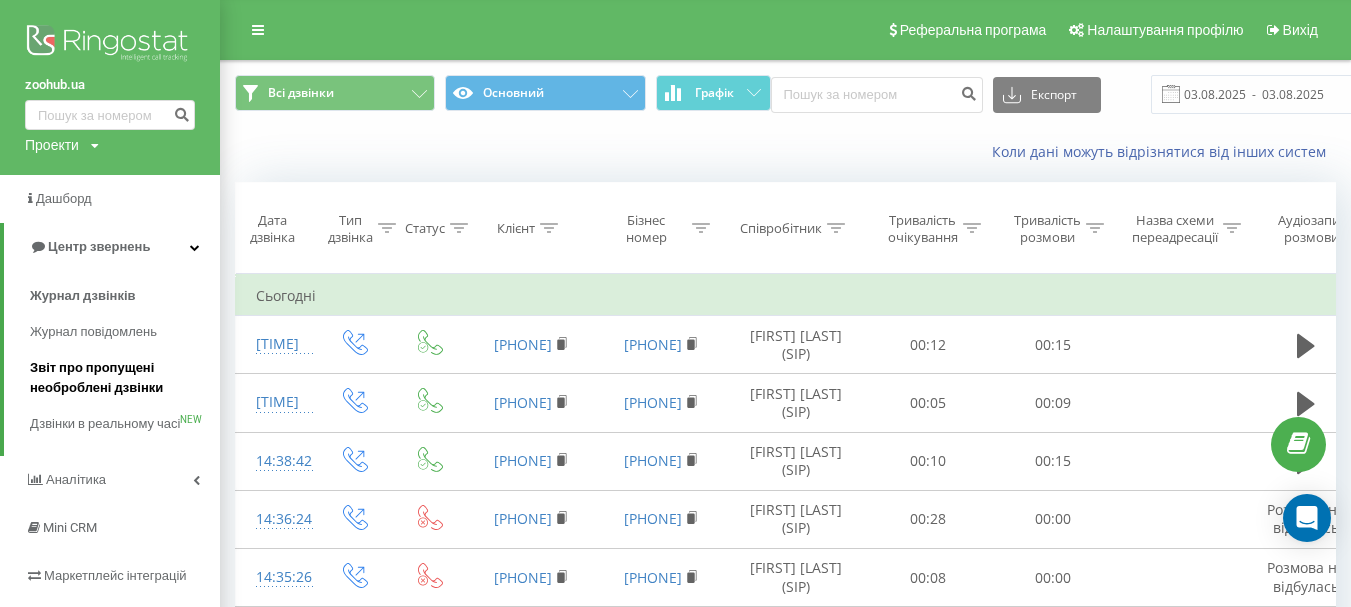 click on "Звіт про пропущені необроблені дзвінки" at bounding box center [120, 378] 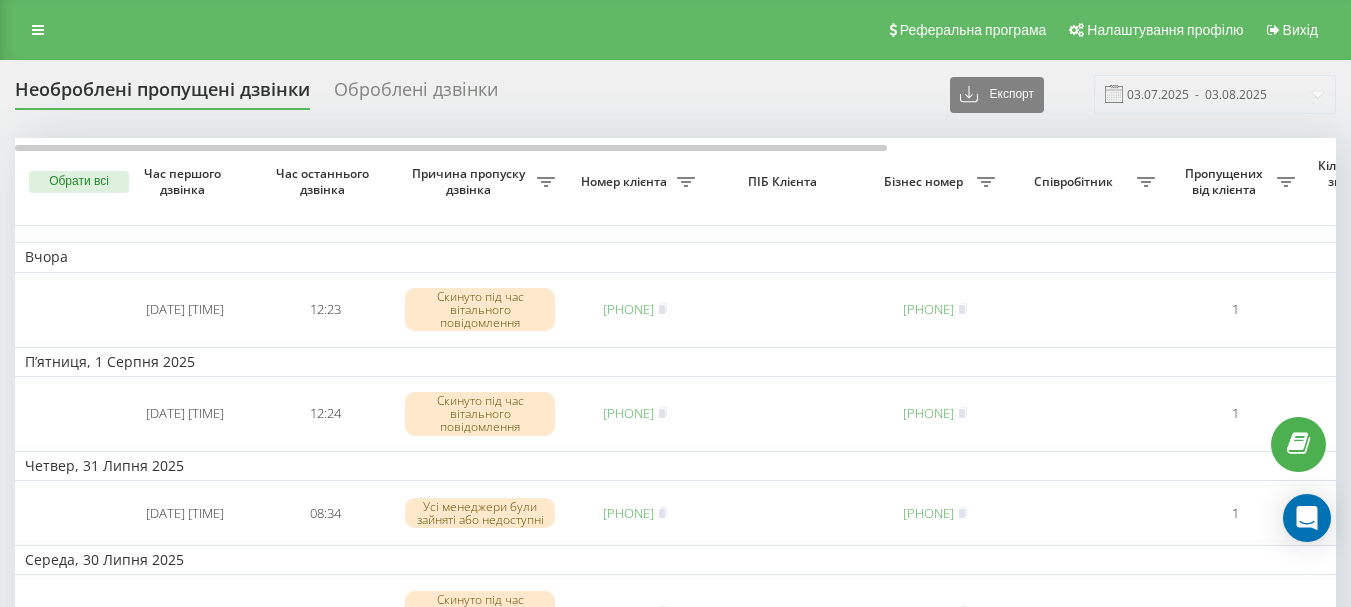 scroll, scrollTop: 0, scrollLeft: 0, axis: both 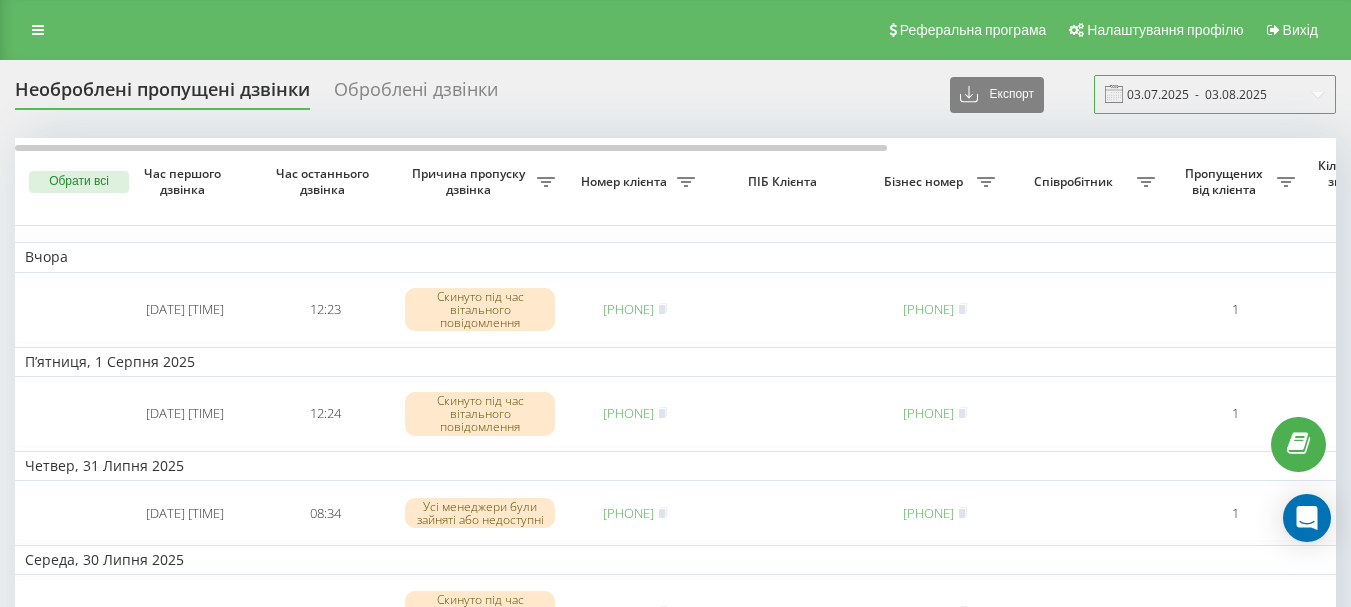 click on "03.07.2025  -  03.08.2025" at bounding box center (1215, 94) 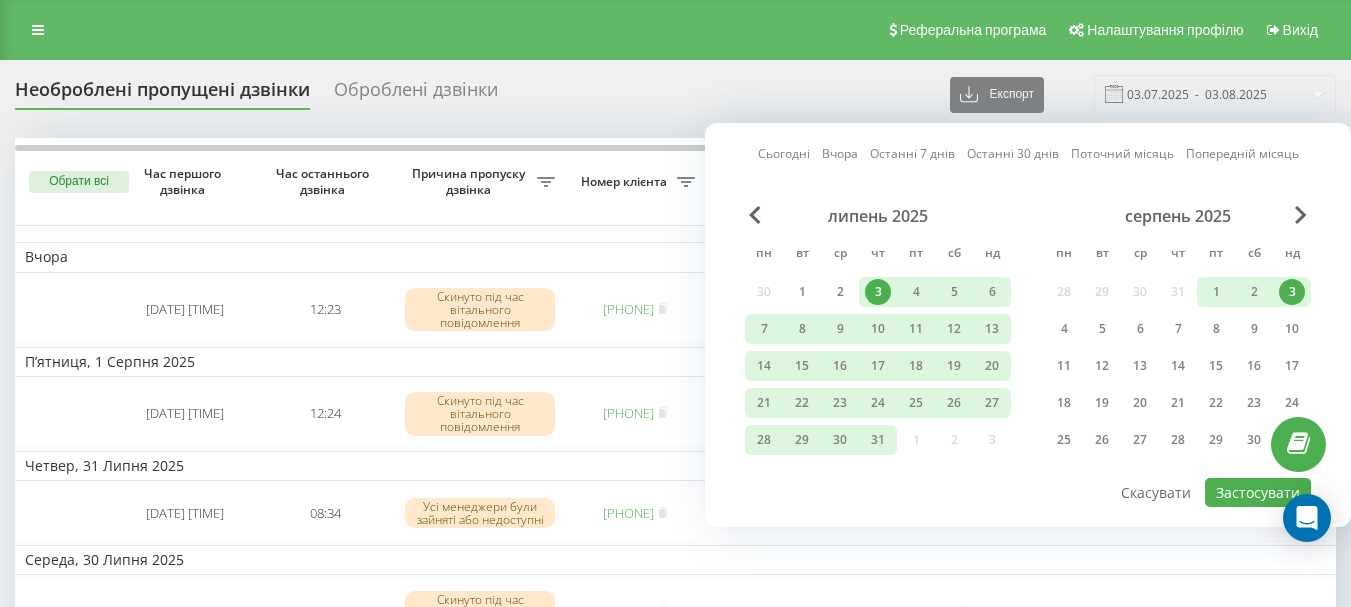 drag, startPoint x: 773, startPoint y: 156, endPoint x: 744, endPoint y: 168, distance: 31.38471 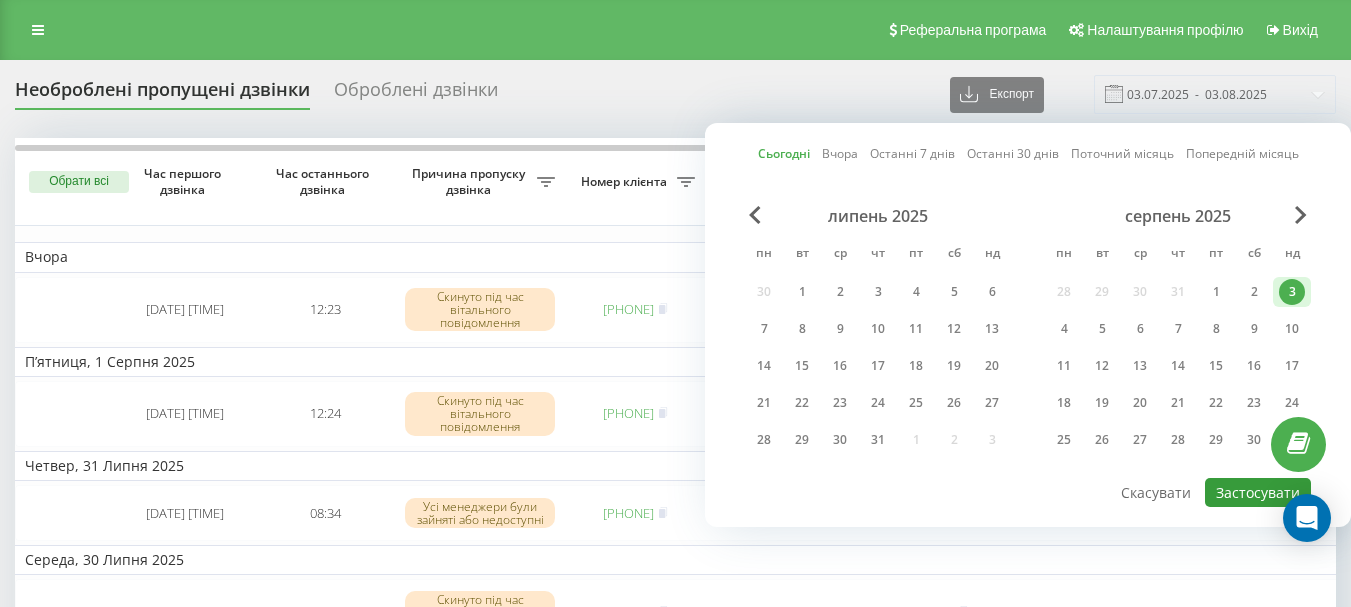 click on "Застосувати" at bounding box center (1258, 492) 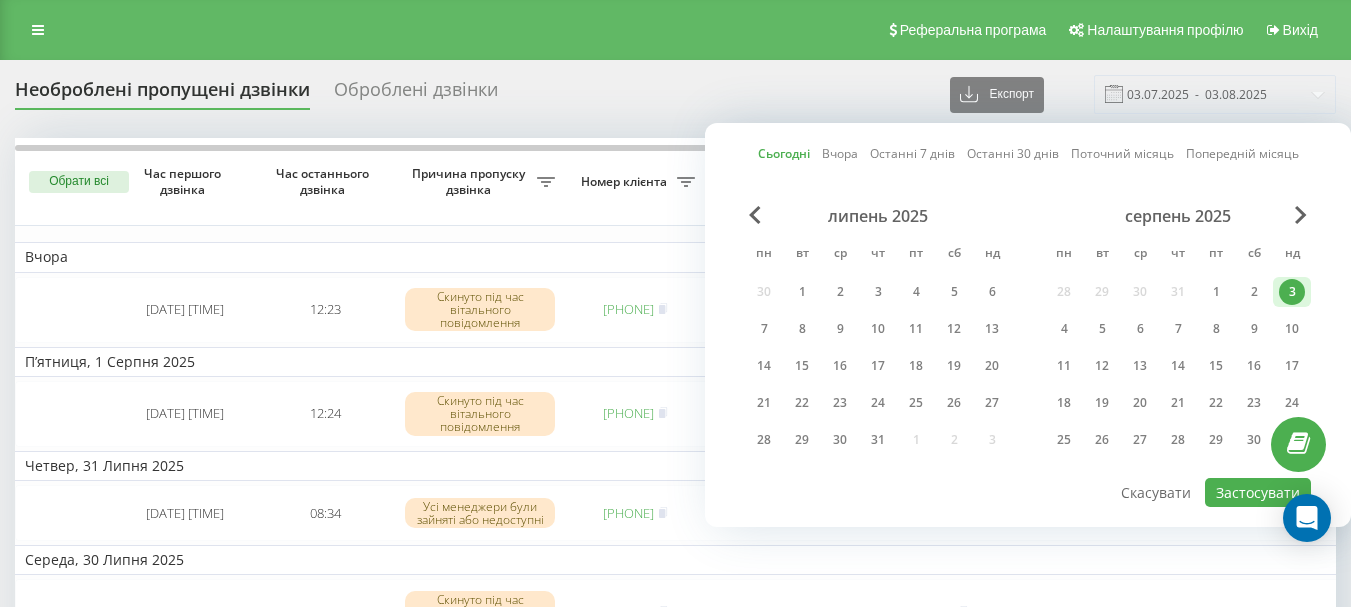 type on "03.08.2025  -  03.08.2025" 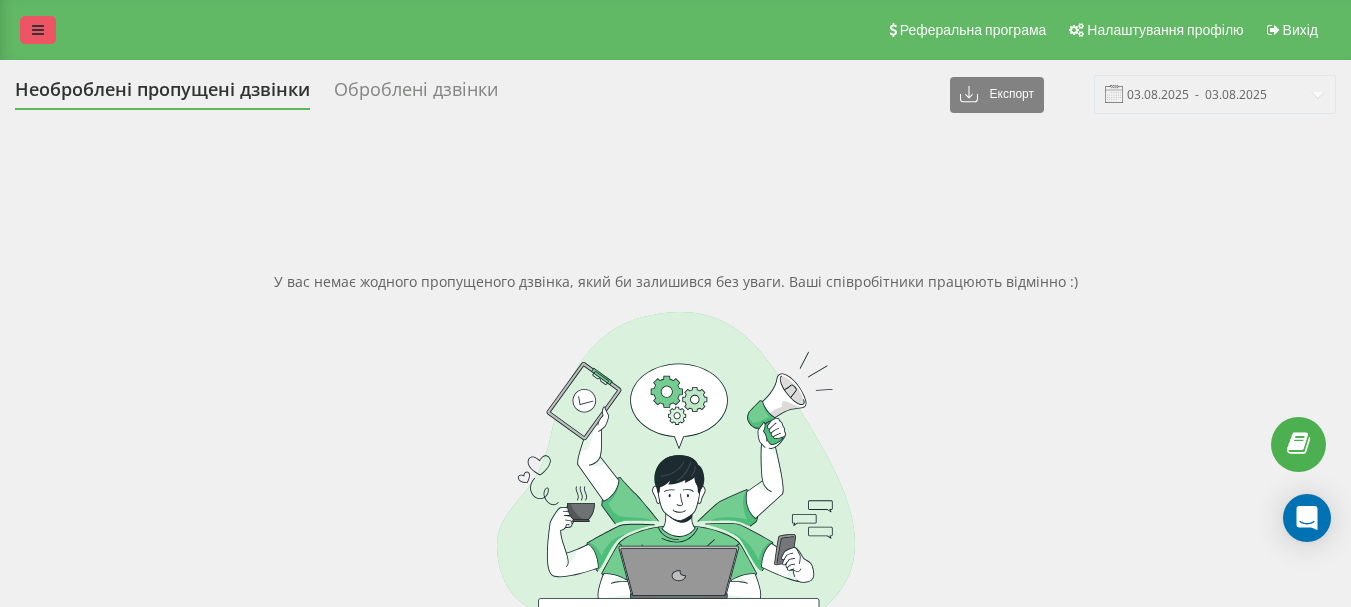 click at bounding box center [38, 30] 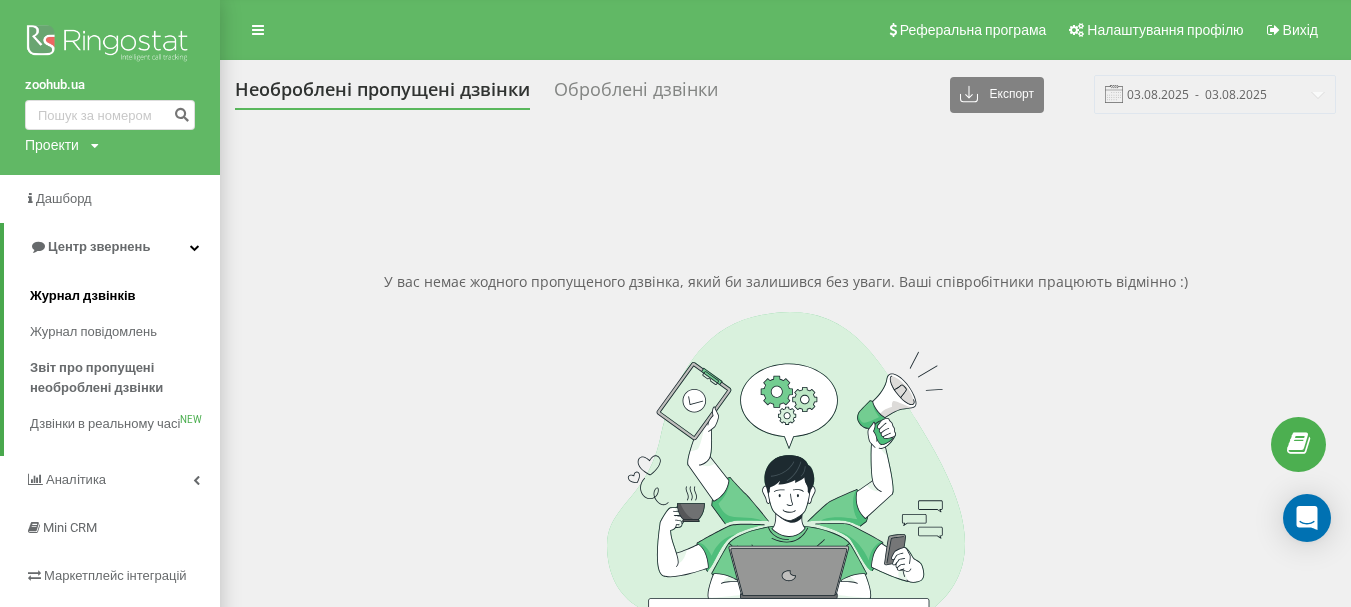 click on "Журнал дзвінків" at bounding box center [83, 296] 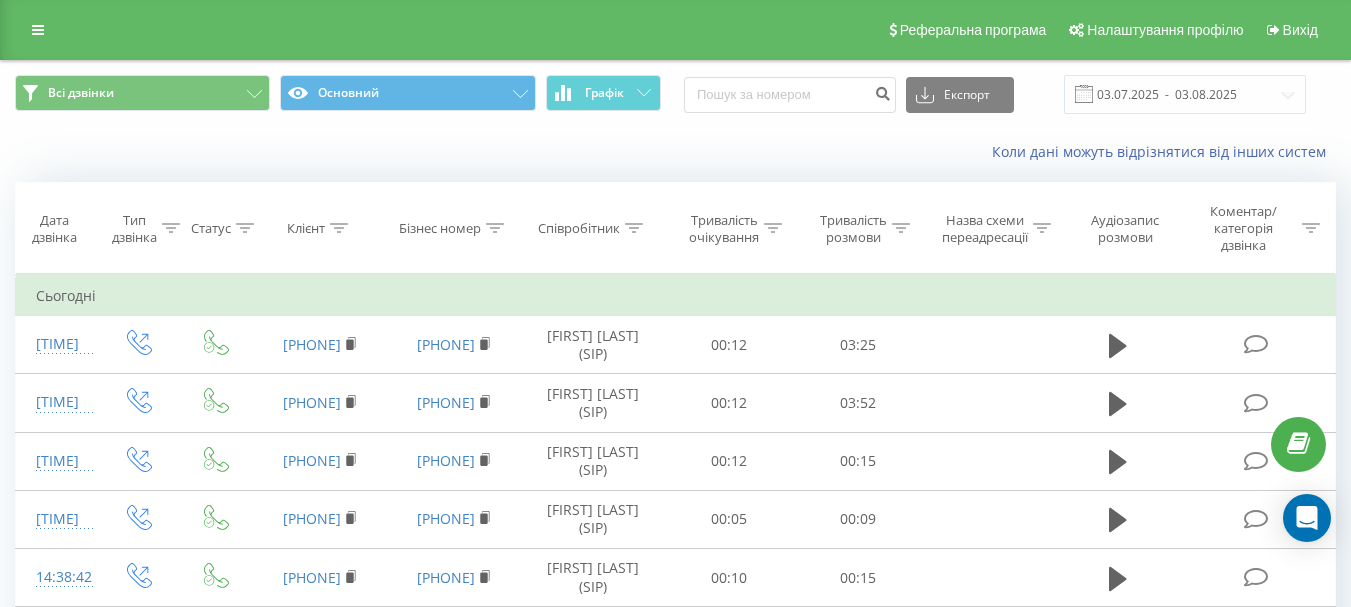 scroll, scrollTop: 0, scrollLeft: 0, axis: both 